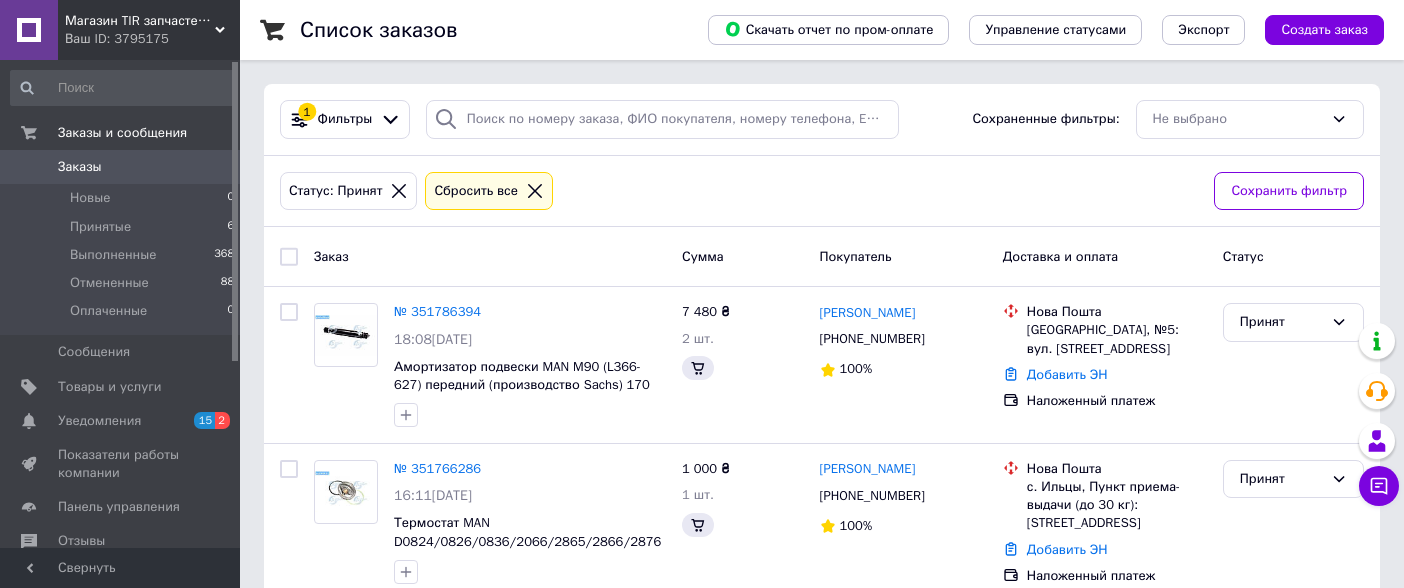 scroll, scrollTop: 0, scrollLeft: 0, axis: both 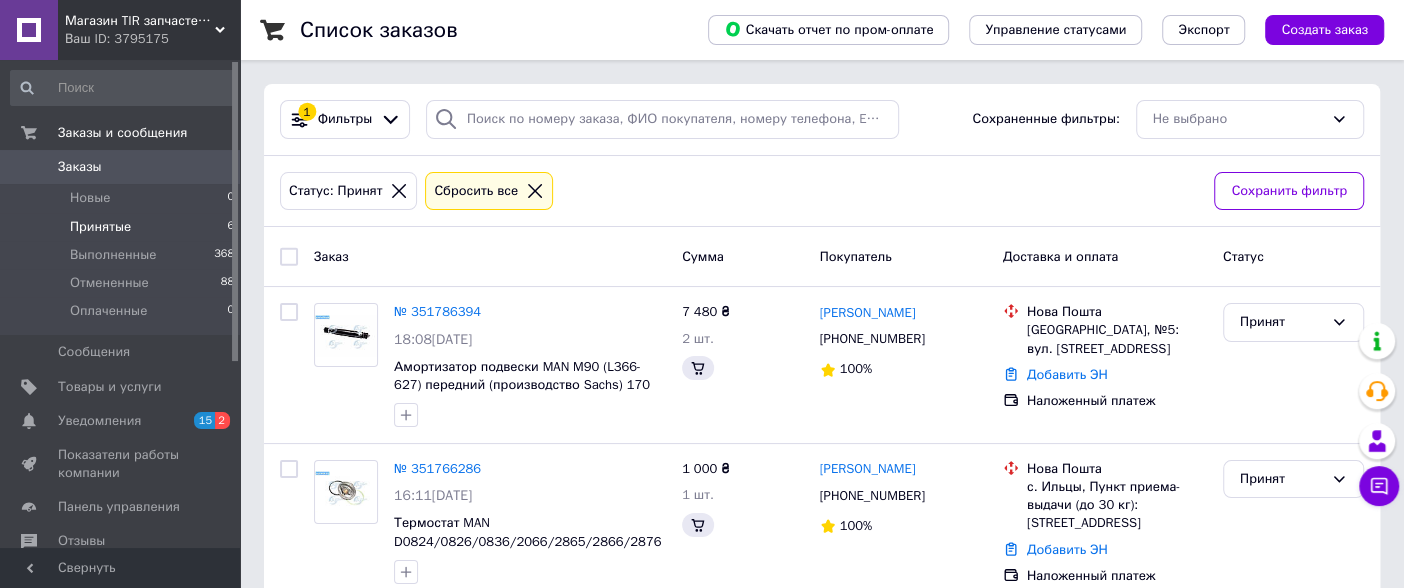 click on "Принятые" at bounding box center (100, 227) 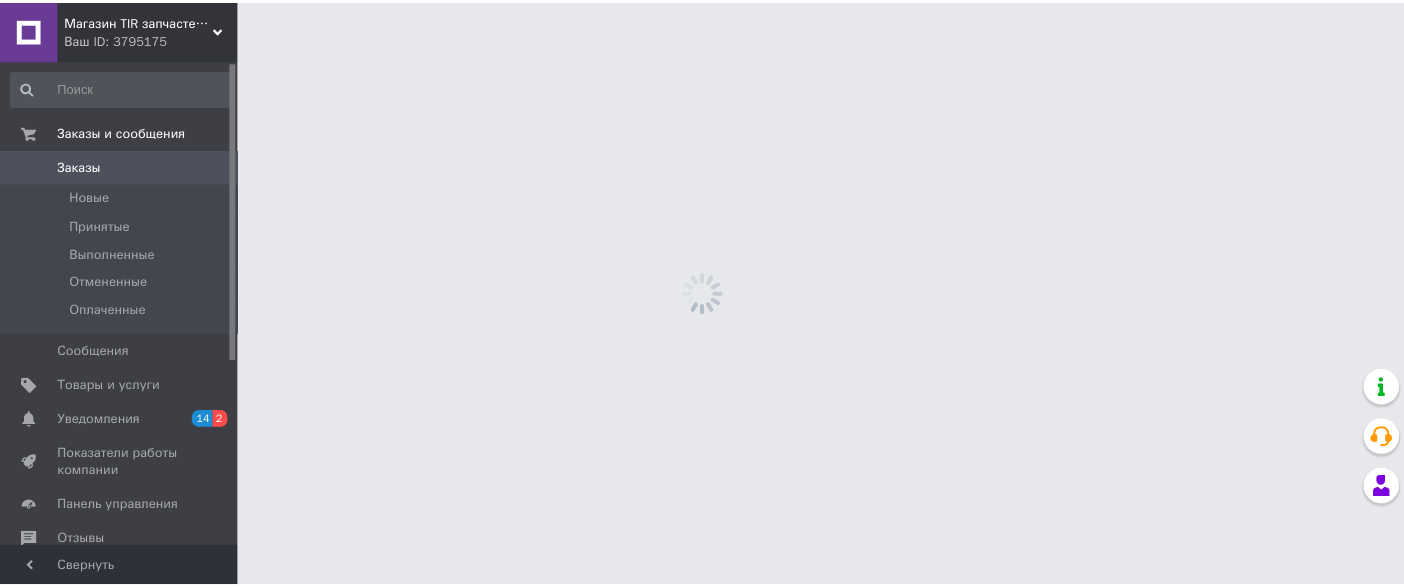scroll, scrollTop: 0, scrollLeft: 0, axis: both 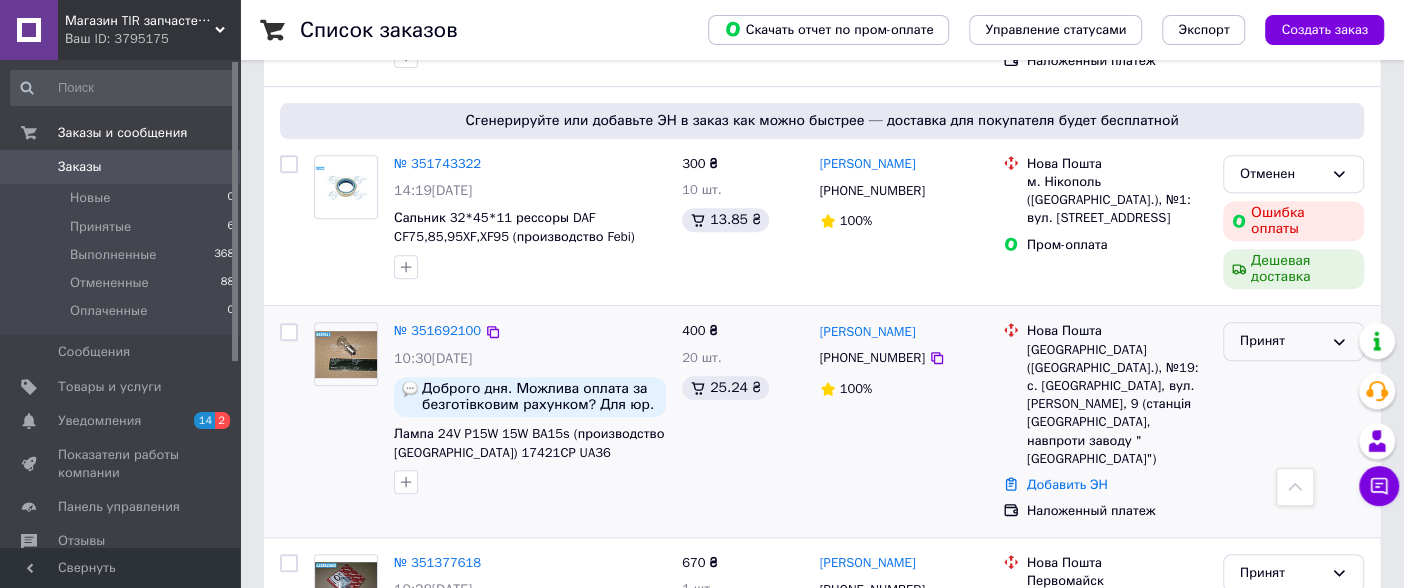 click on "Принят" at bounding box center (1281, 341) 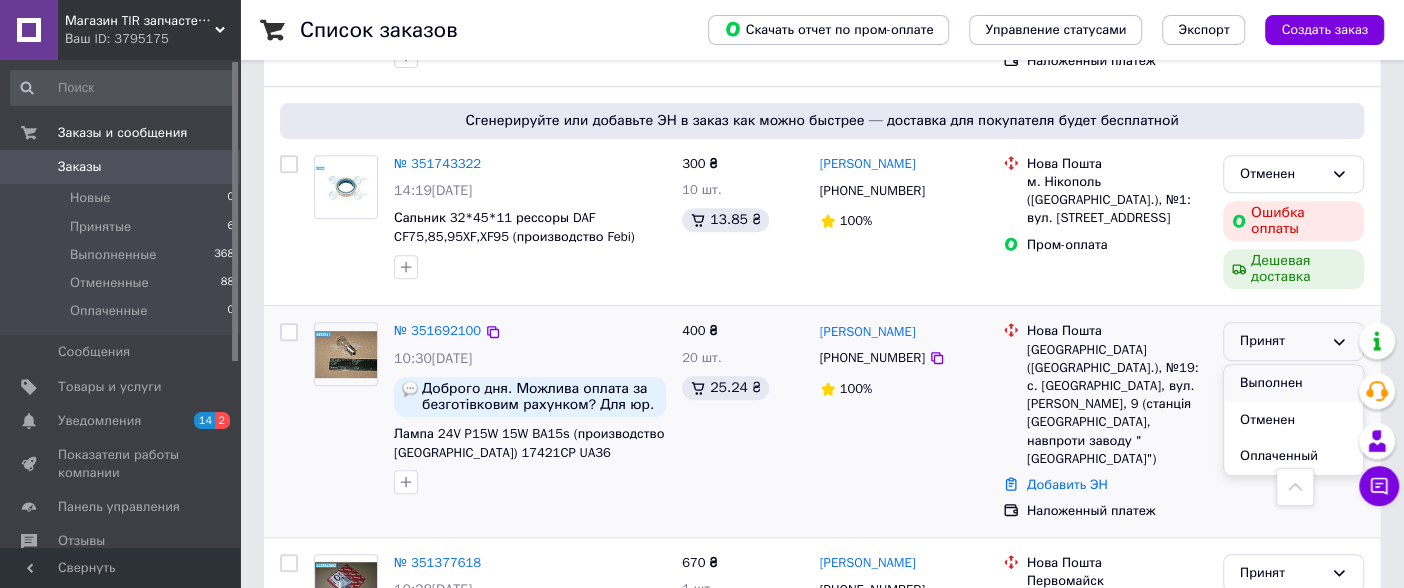 click on "Выполнен" at bounding box center [1293, 383] 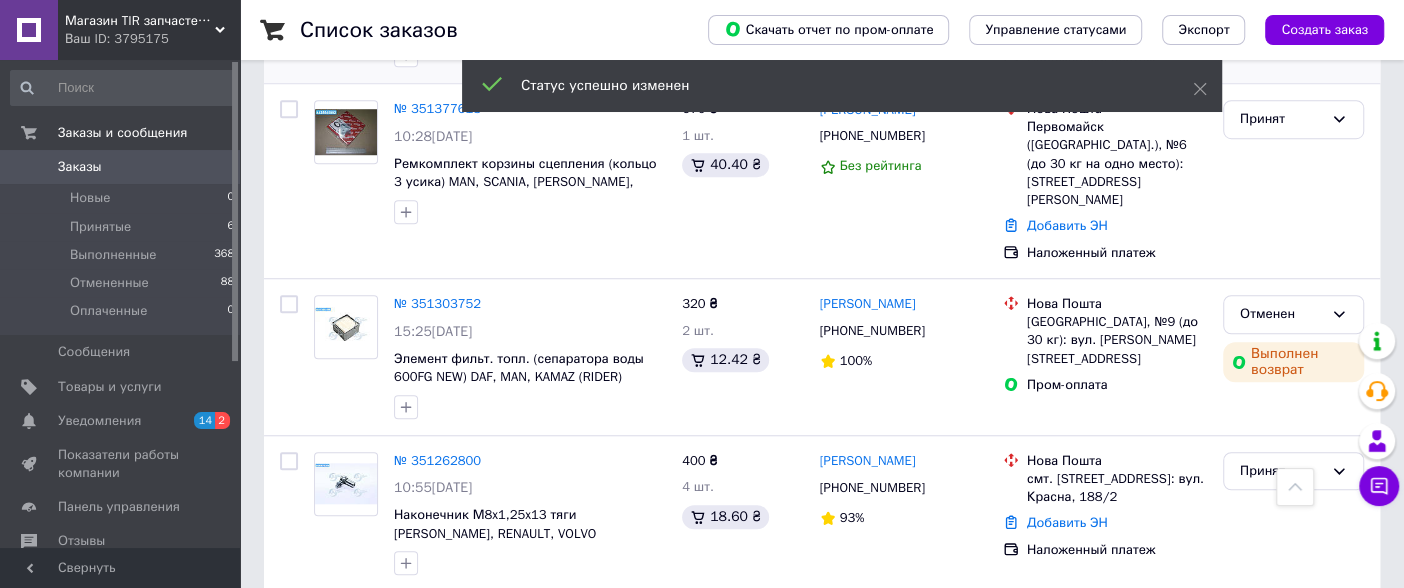 scroll, scrollTop: 1000, scrollLeft: 0, axis: vertical 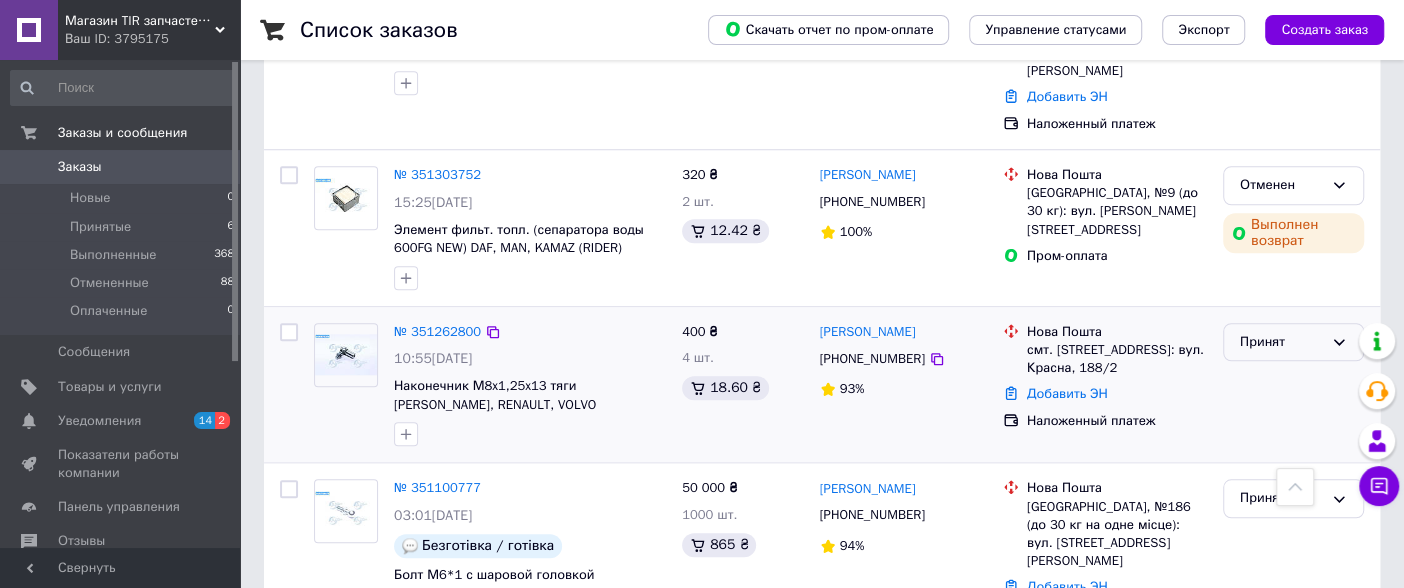 click on "Принят" at bounding box center (1281, 342) 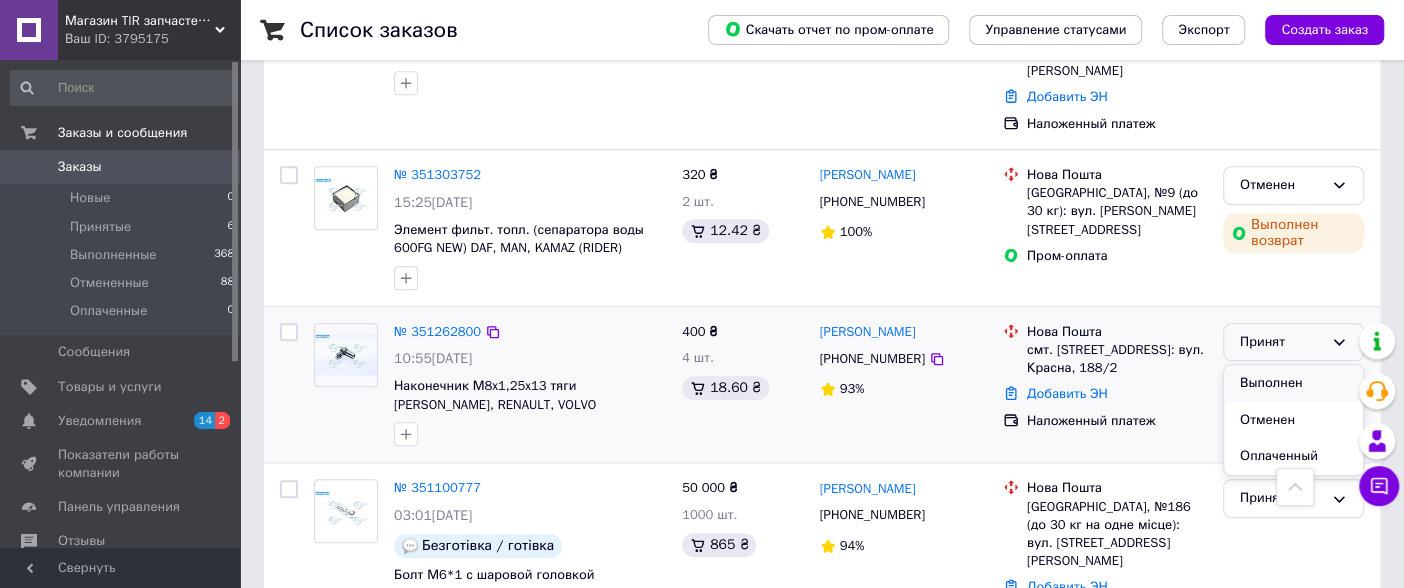 click on "Выполнен" at bounding box center (1293, 383) 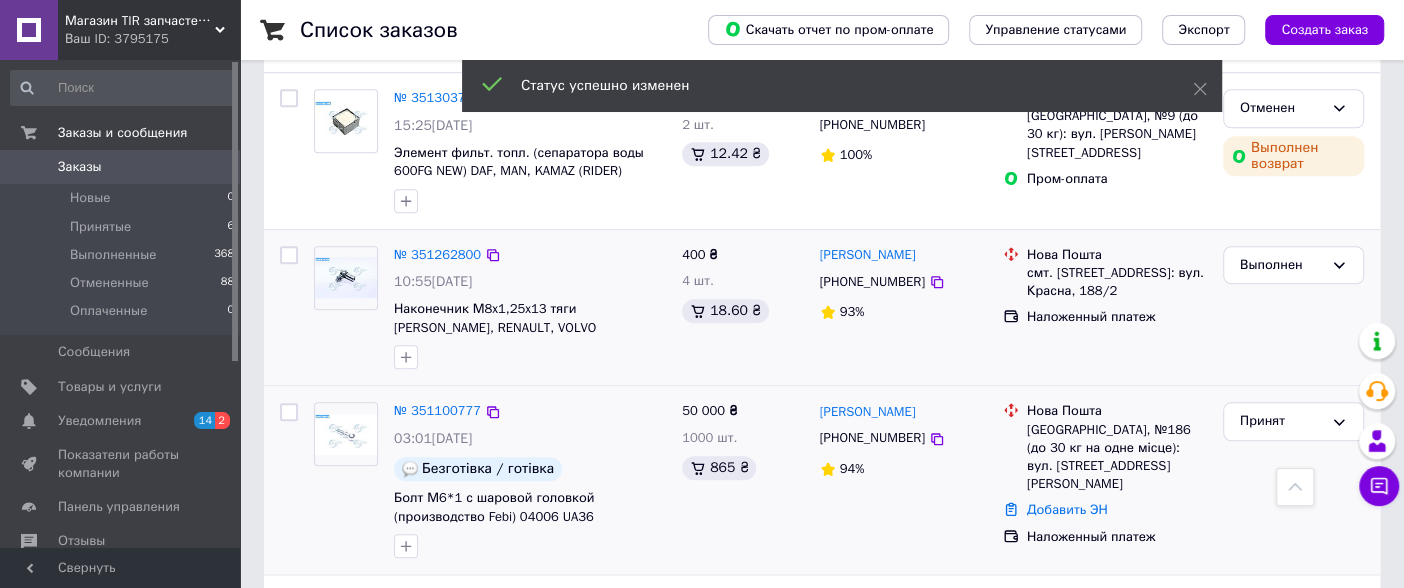scroll, scrollTop: 1111, scrollLeft: 0, axis: vertical 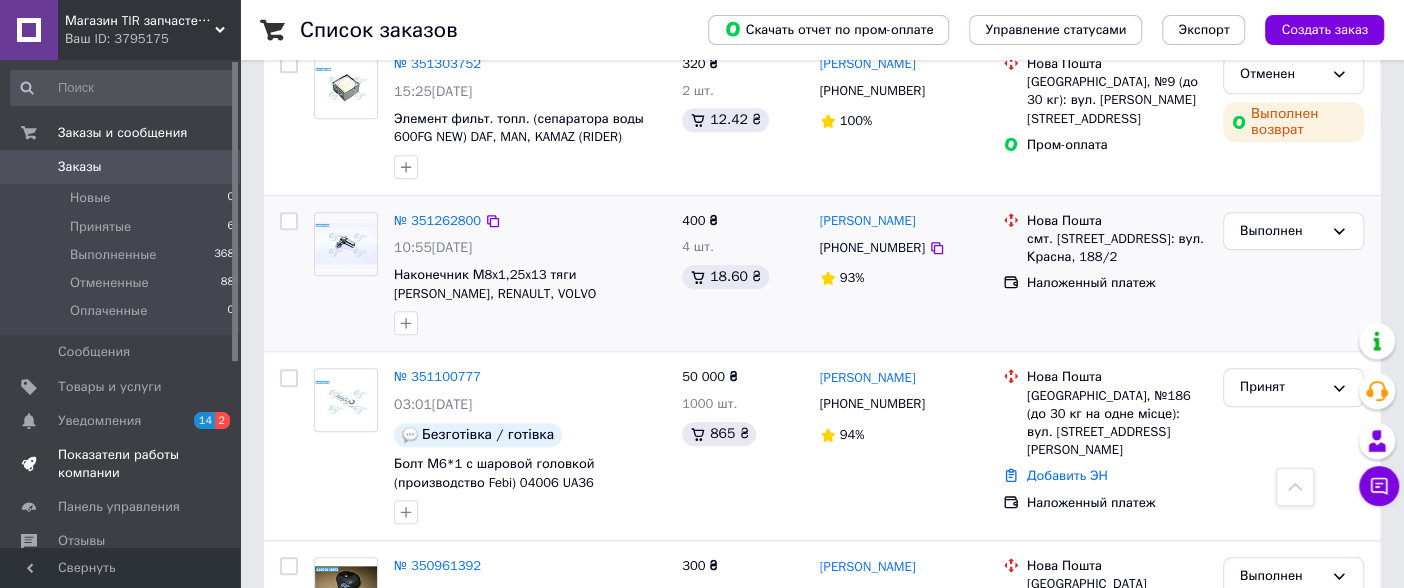 click on "Показатели работы компании" at bounding box center [121, 464] 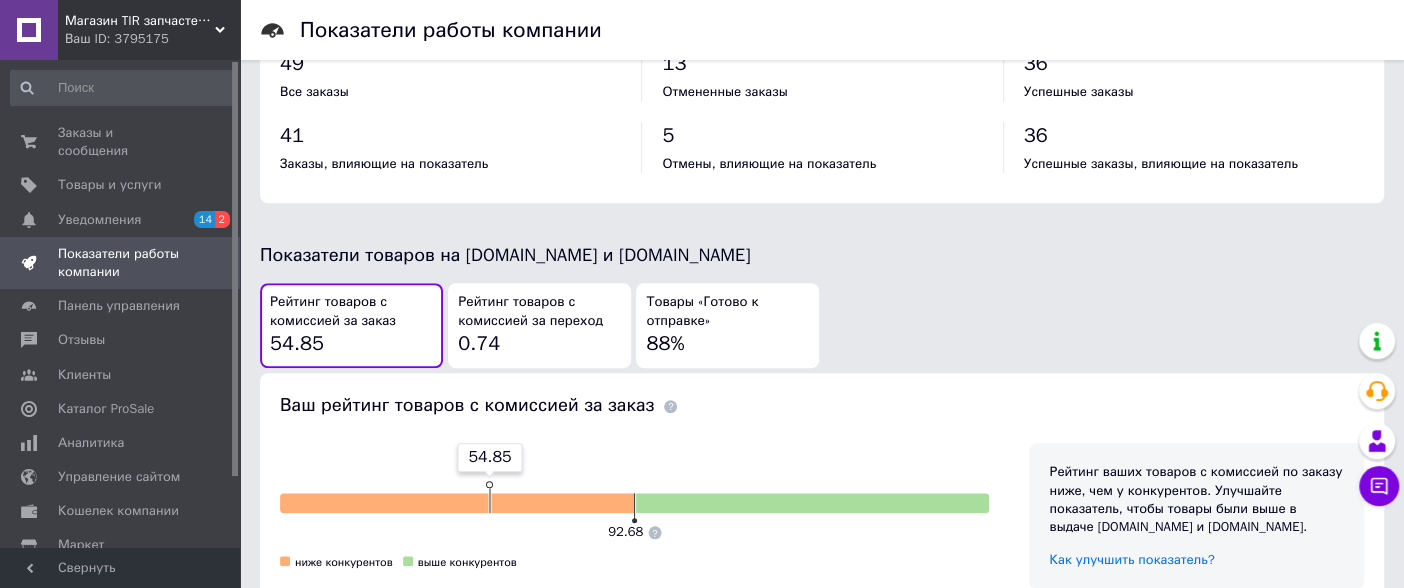 scroll, scrollTop: 888, scrollLeft: 0, axis: vertical 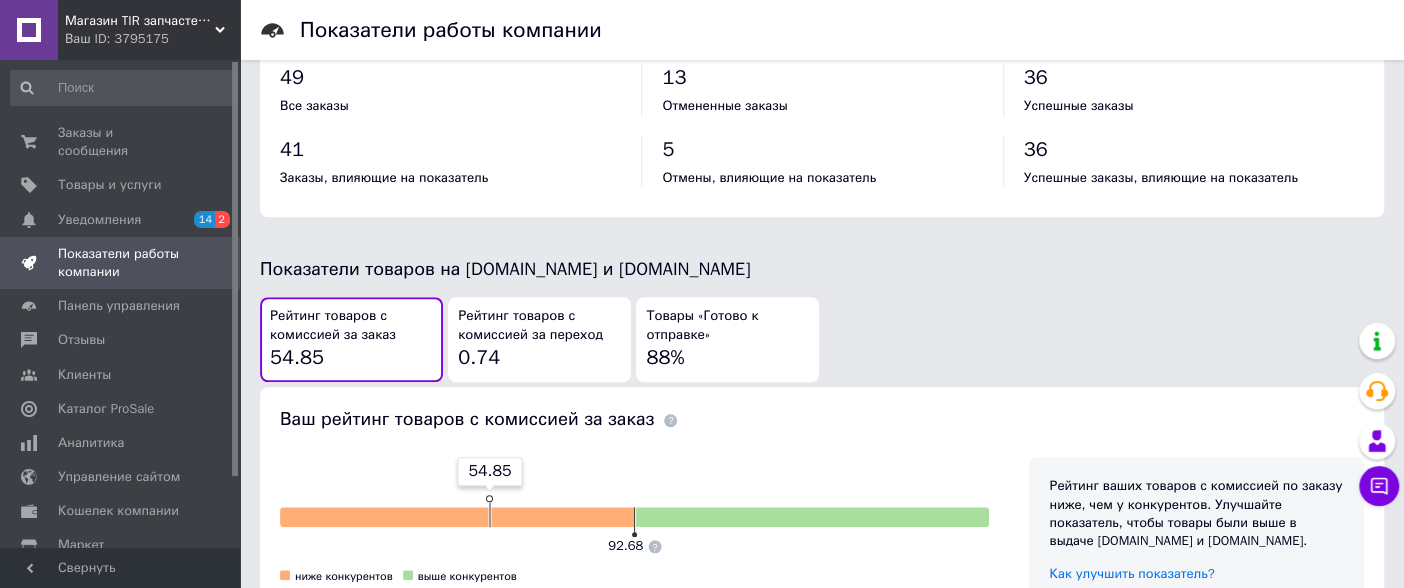 click on "Товары «Готово к отправке» 88%" at bounding box center [727, 339] 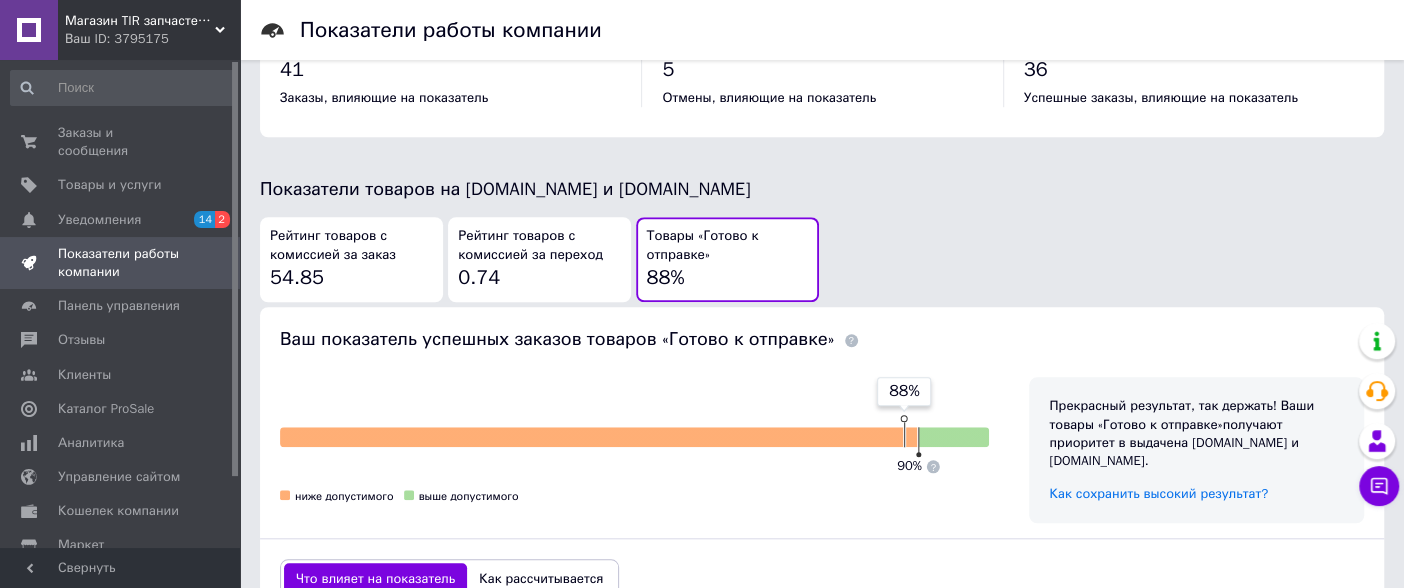 scroll, scrollTop: 1000, scrollLeft: 0, axis: vertical 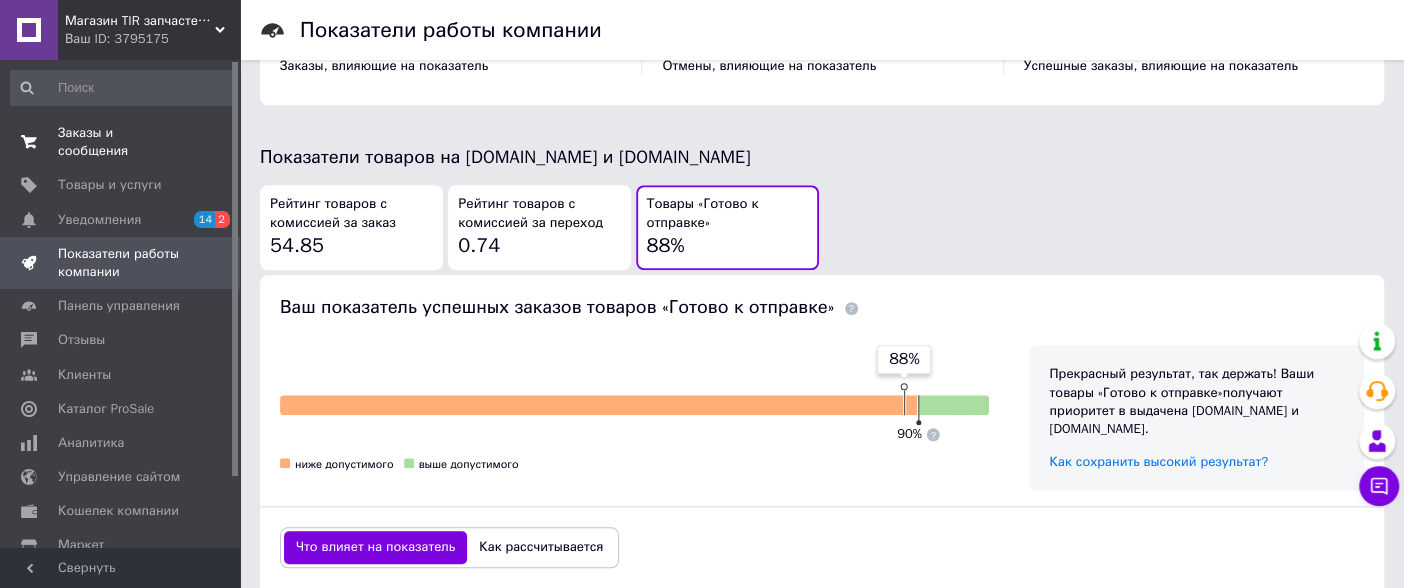 click on "Заказы и сообщения" at bounding box center (121, 142) 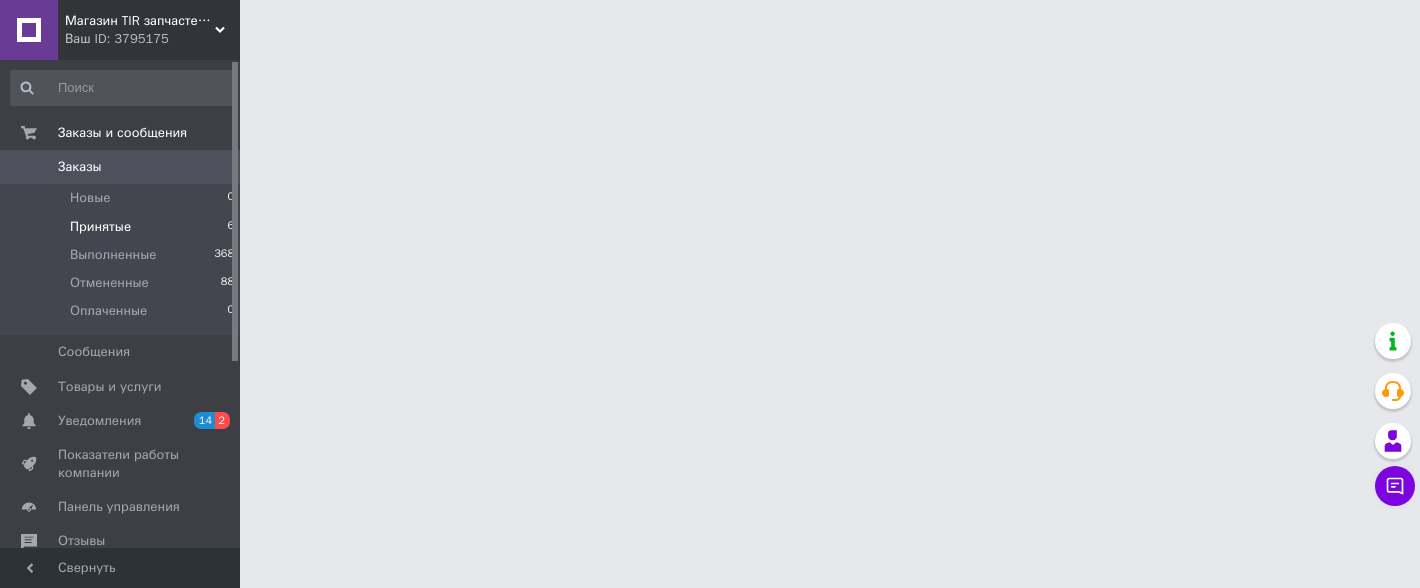 click on "Принятые" at bounding box center [100, 227] 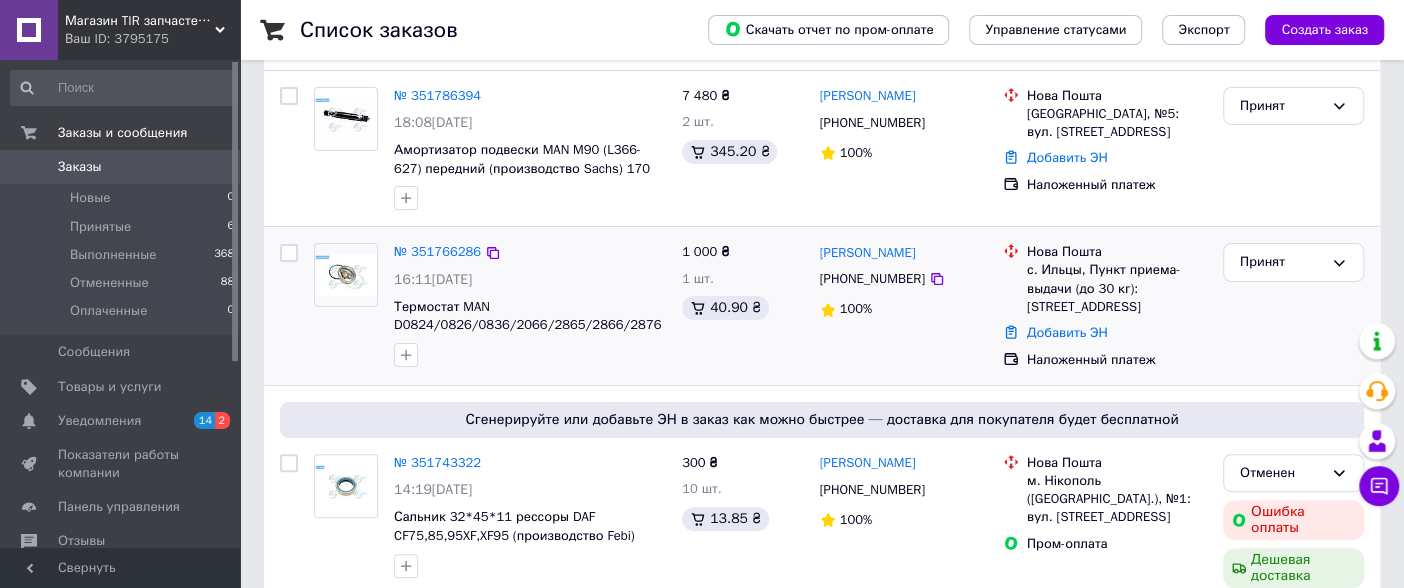 scroll, scrollTop: 111, scrollLeft: 0, axis: vertical 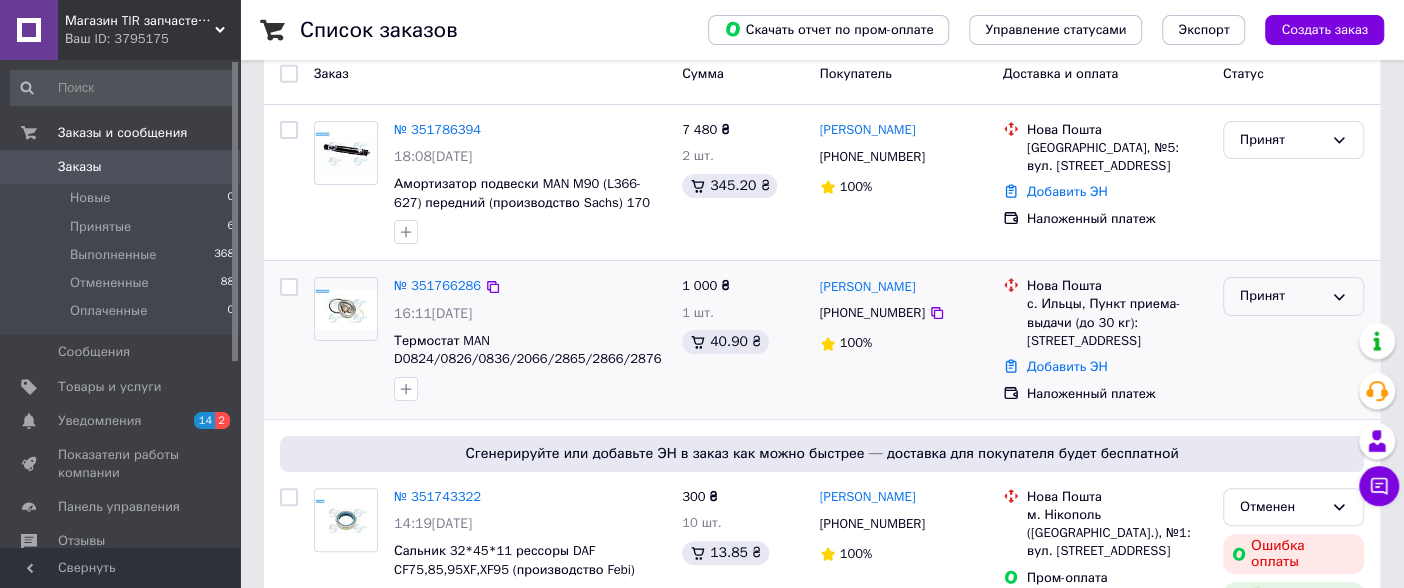 click on "Принят" at bounding box center (1281, 296) 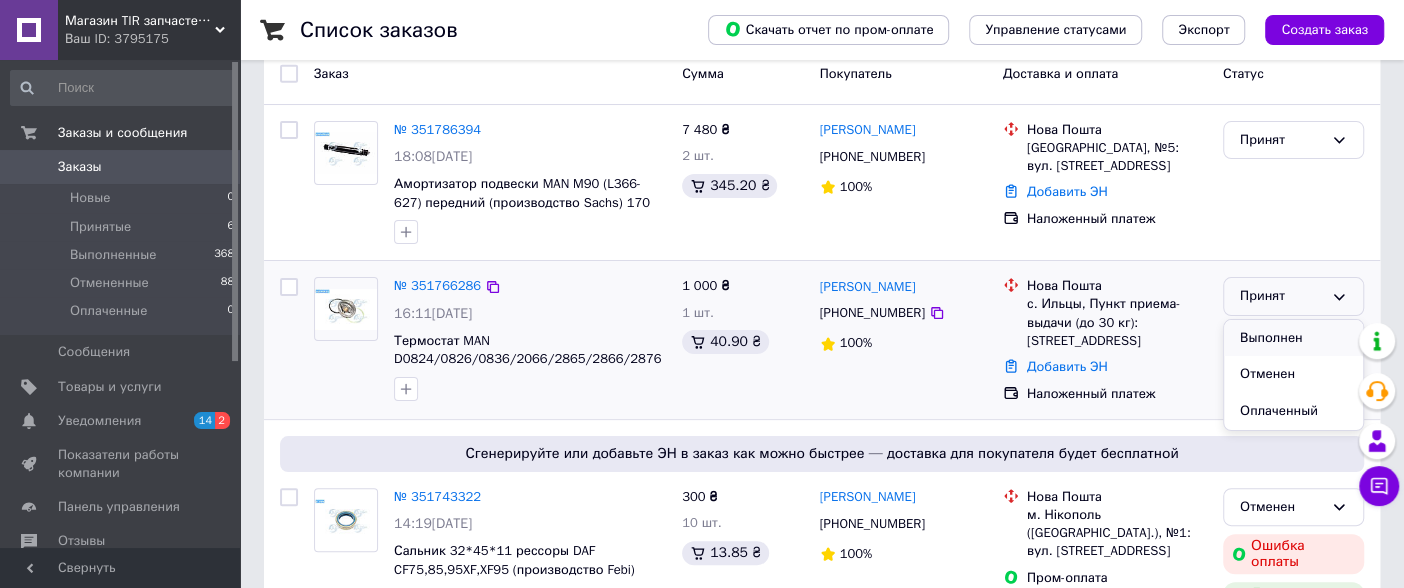 click on "Выполнен" at bounding box center [1293, 338] 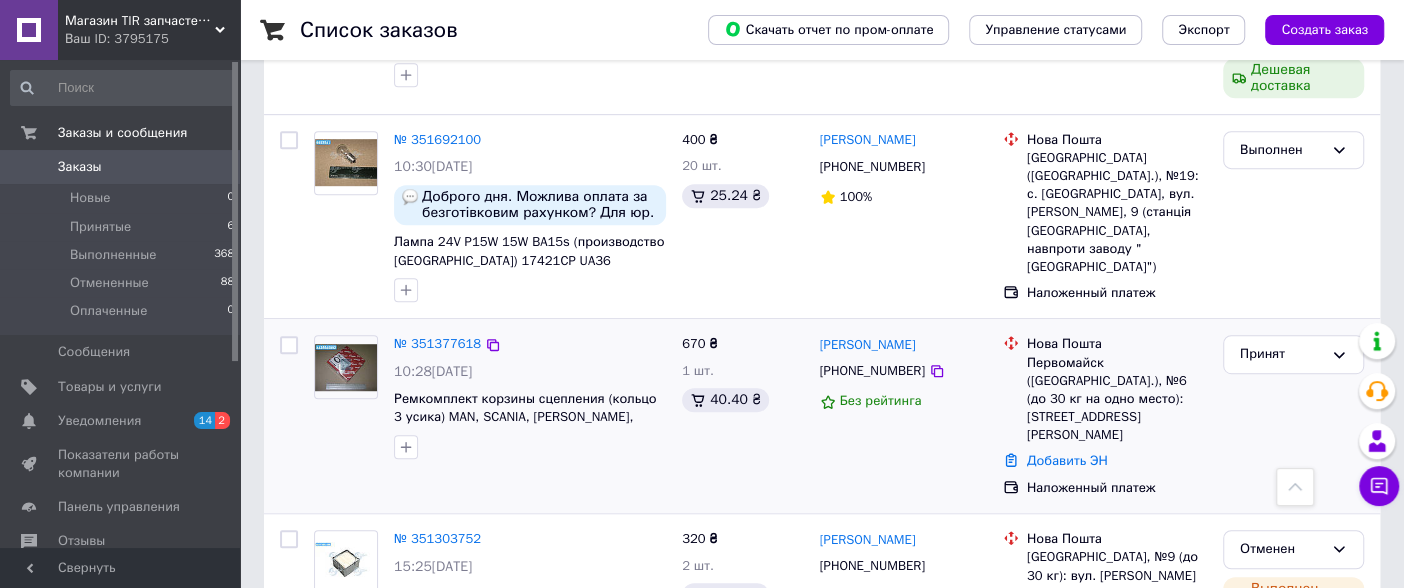 scroll, scrollTop: 666, scrollLeft: 0, axis: vertical 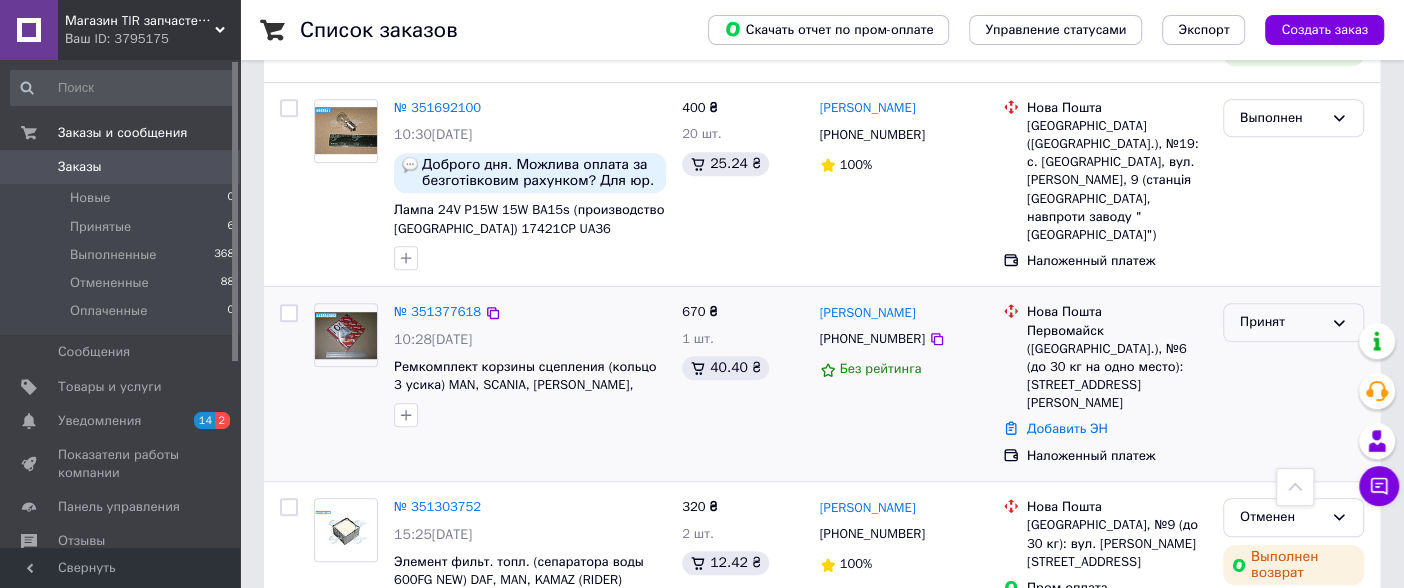 drag, startPoint x: 1258, startPoint y: 311, endPoint x: 1259, endPoint y: 324, distance: 13.038404 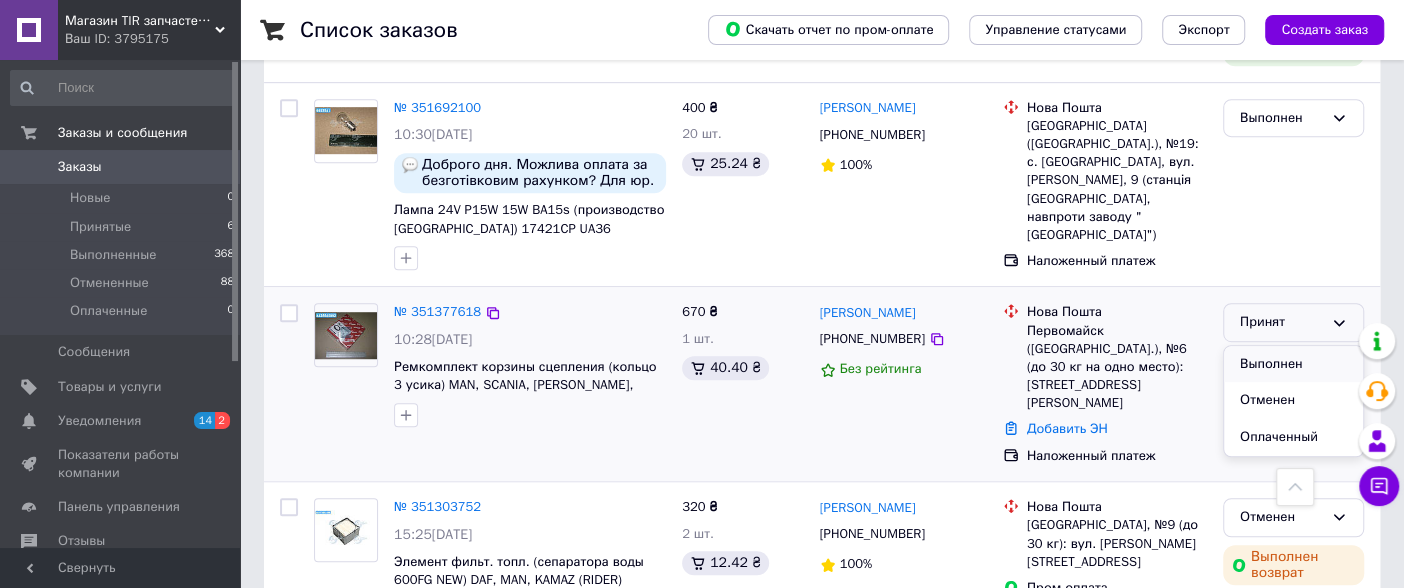 click on "Выполнен" at bounding box center [1293, 364] 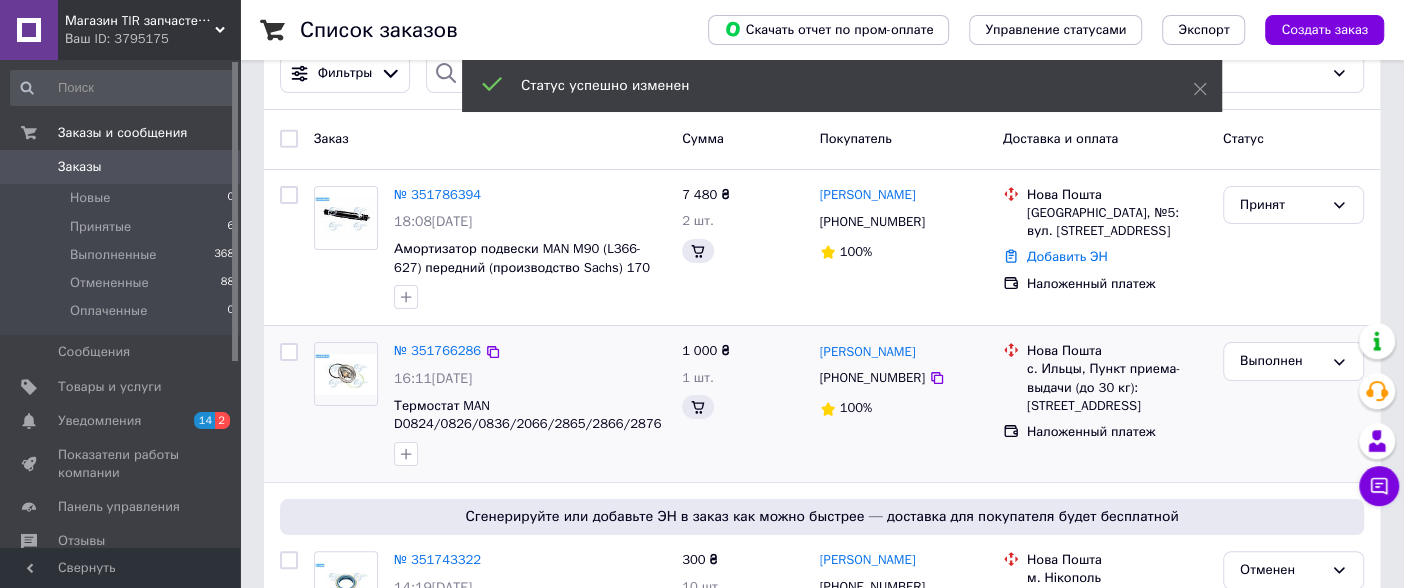 scroll, scrollTop: 0, scrollLeft: 0, axis: both 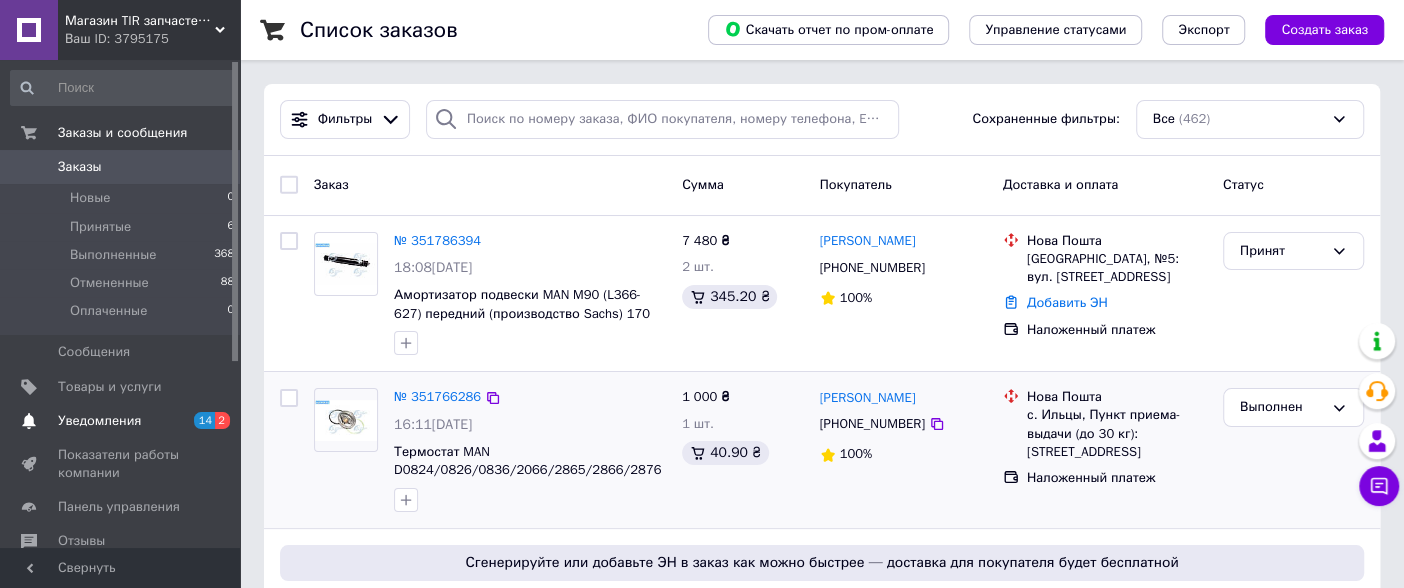 click on "Уведомления" at bounding box center (99, 421) 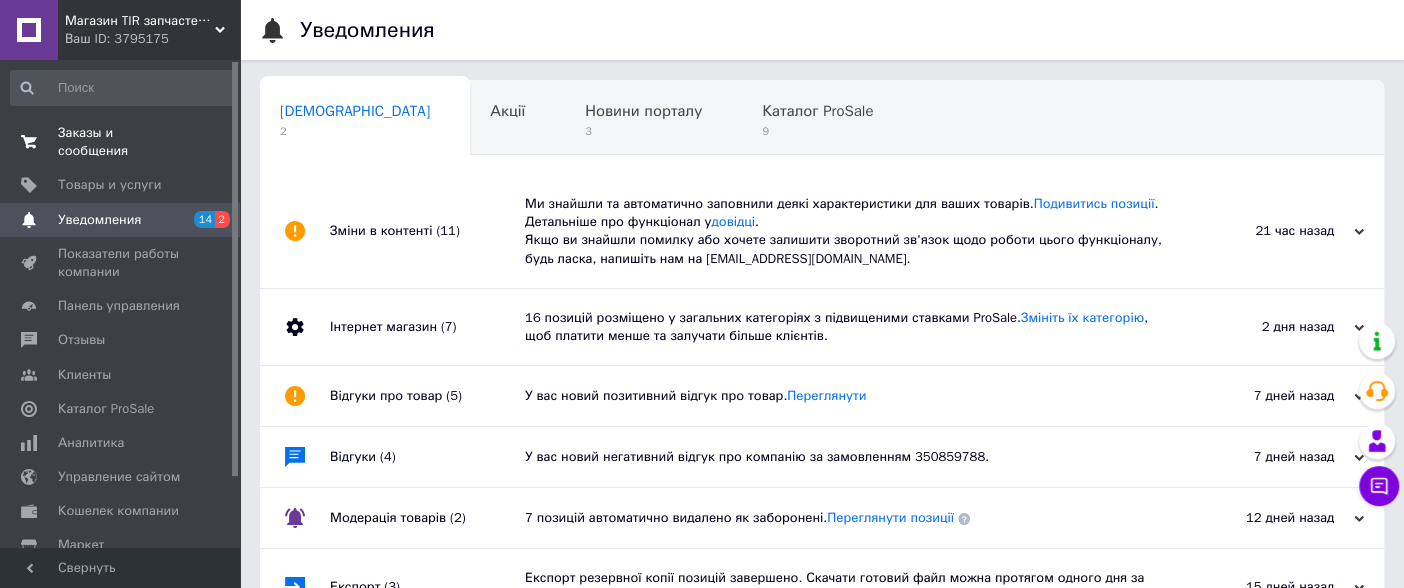 click on "Заказы и сообщения" at bounding box center [121, 142] 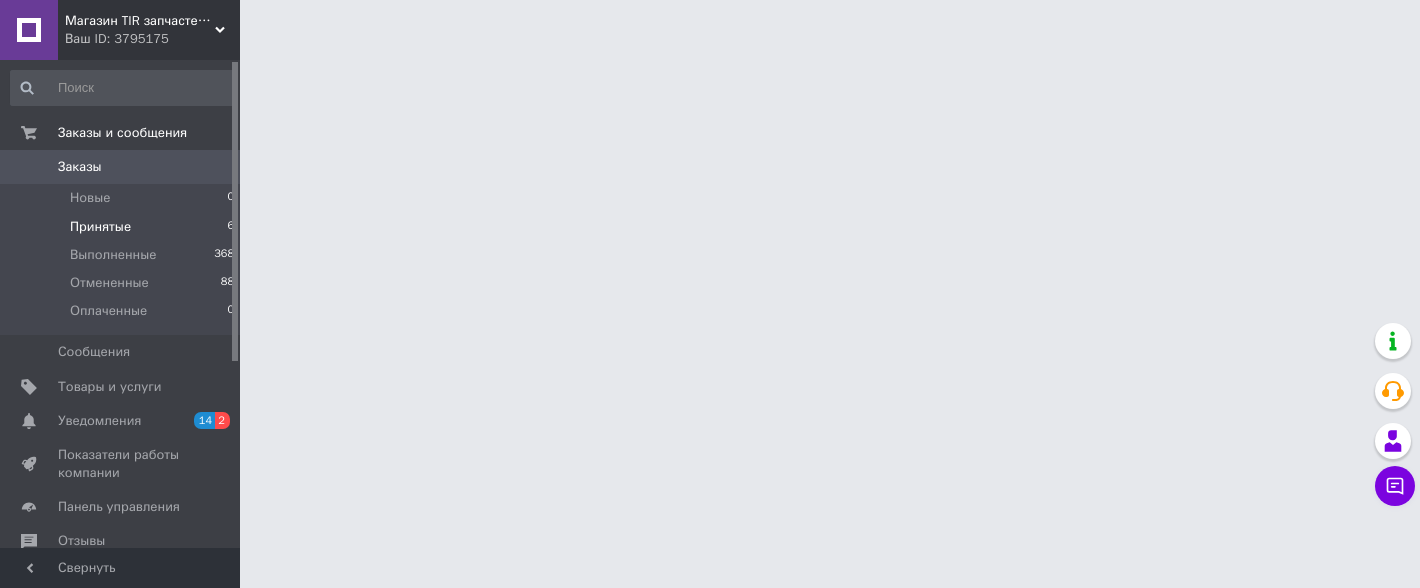 click on "Принятые" at bounding box center (100, 227) 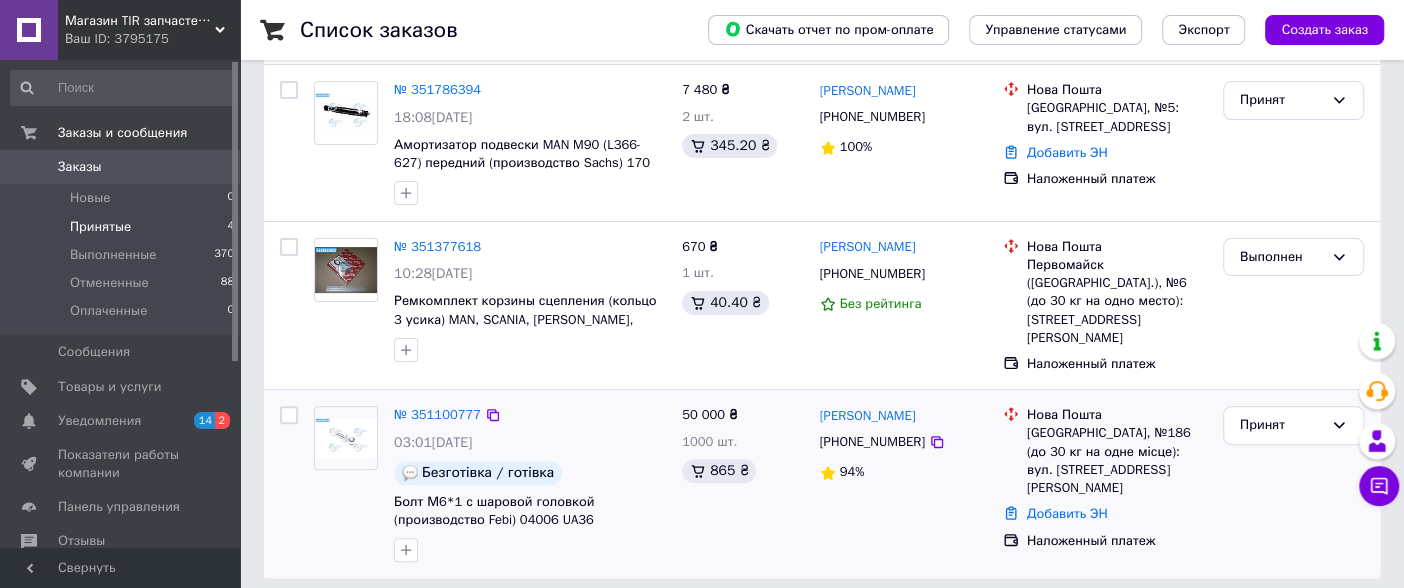scroll, scrollTop: 222, scrollLeft: 0, axis: vertical 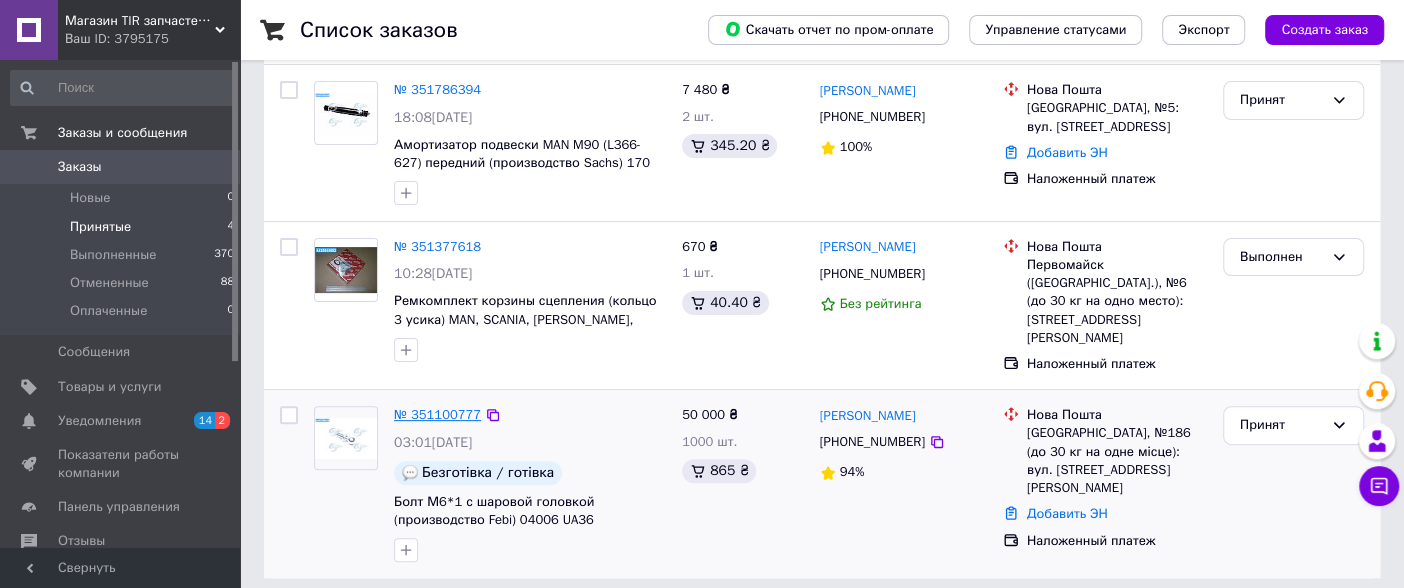 click on "№ 351100777" at bounding box center (437, 414) 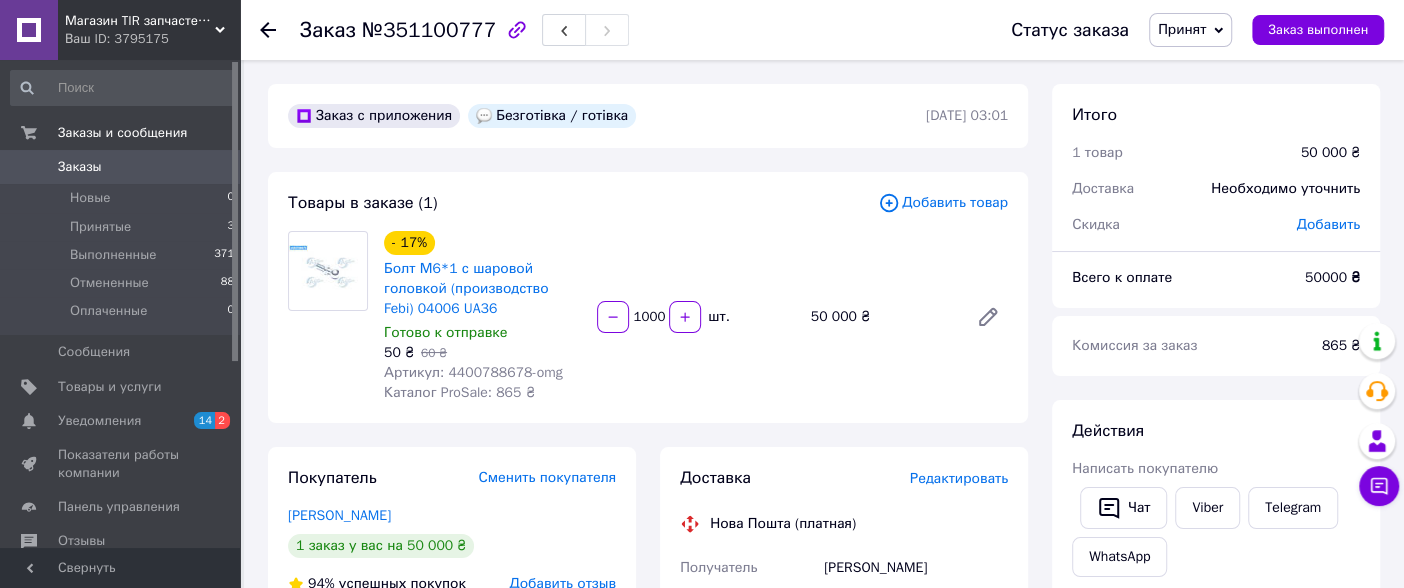 click on "1000" at bounding box center (649, 317) 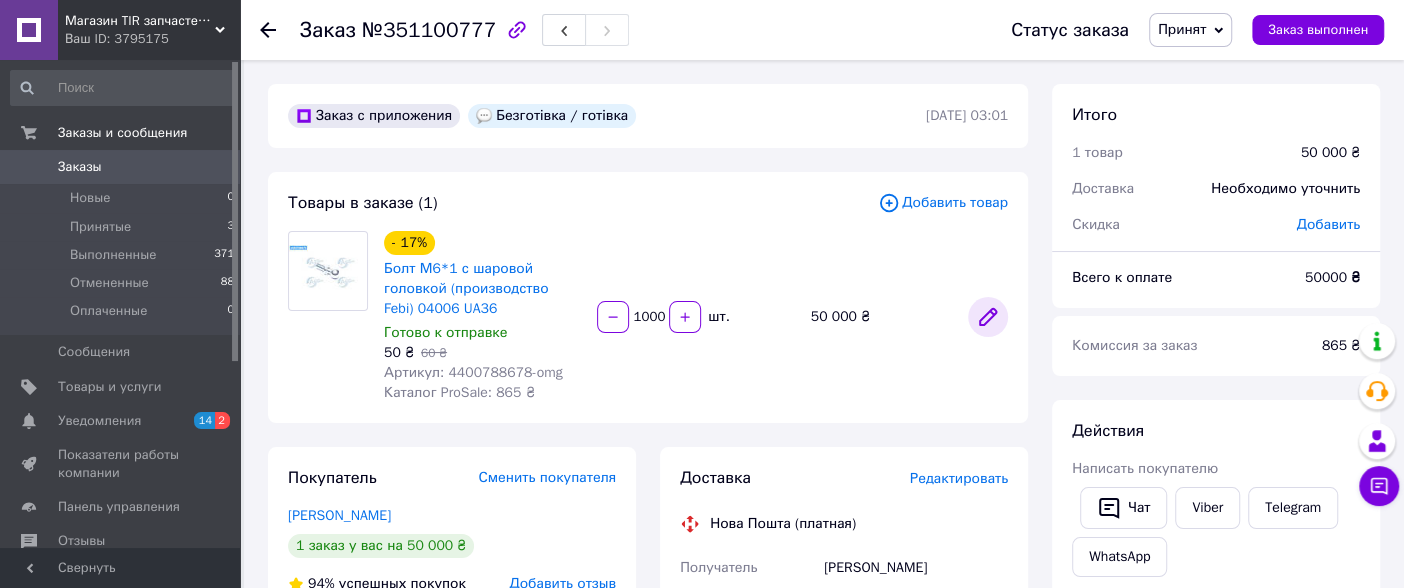 click 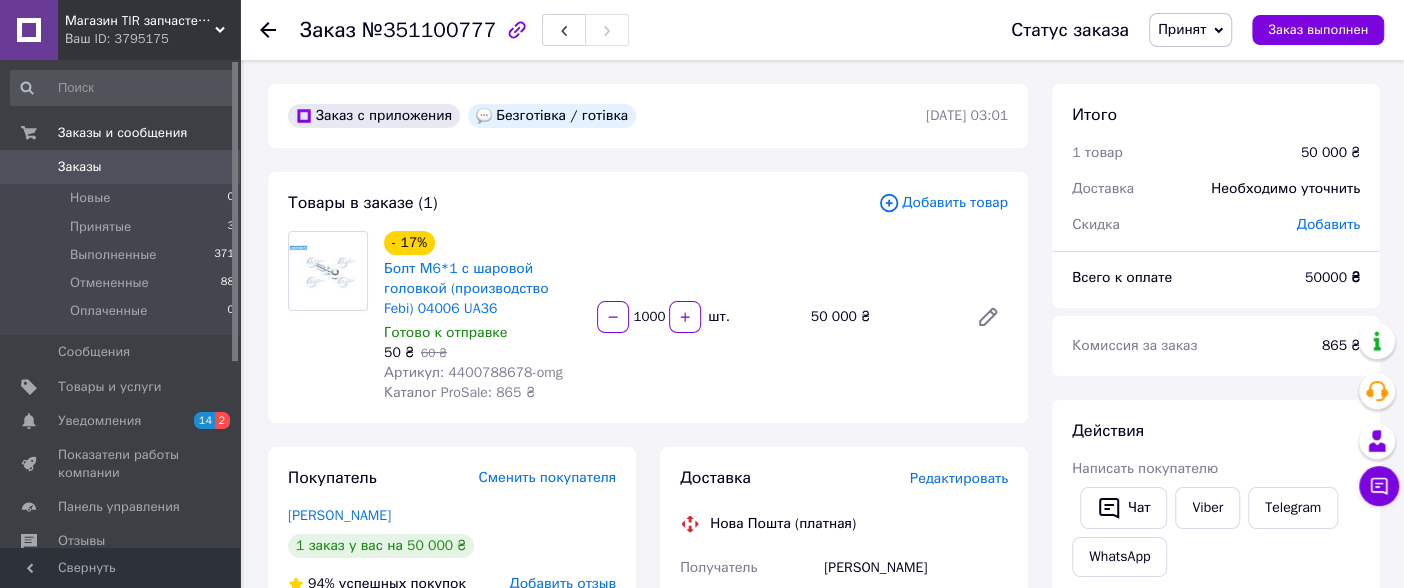 click on "1000" at bounding box center [649, 317] 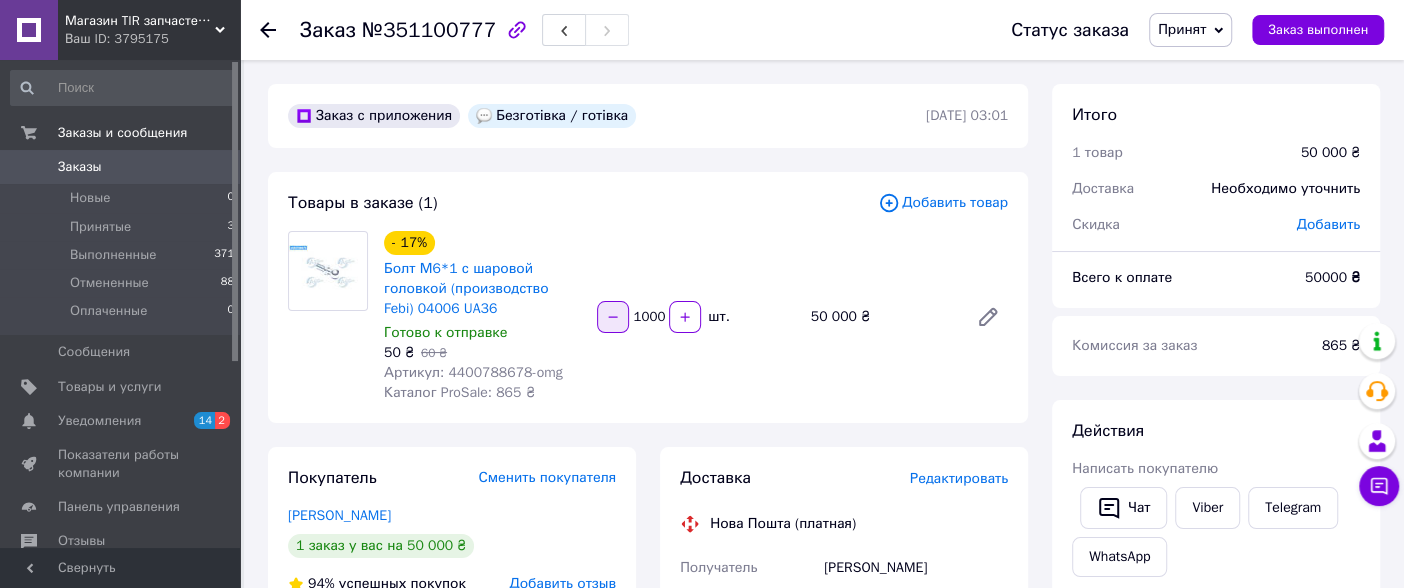 click at bounding box center (613, 317) 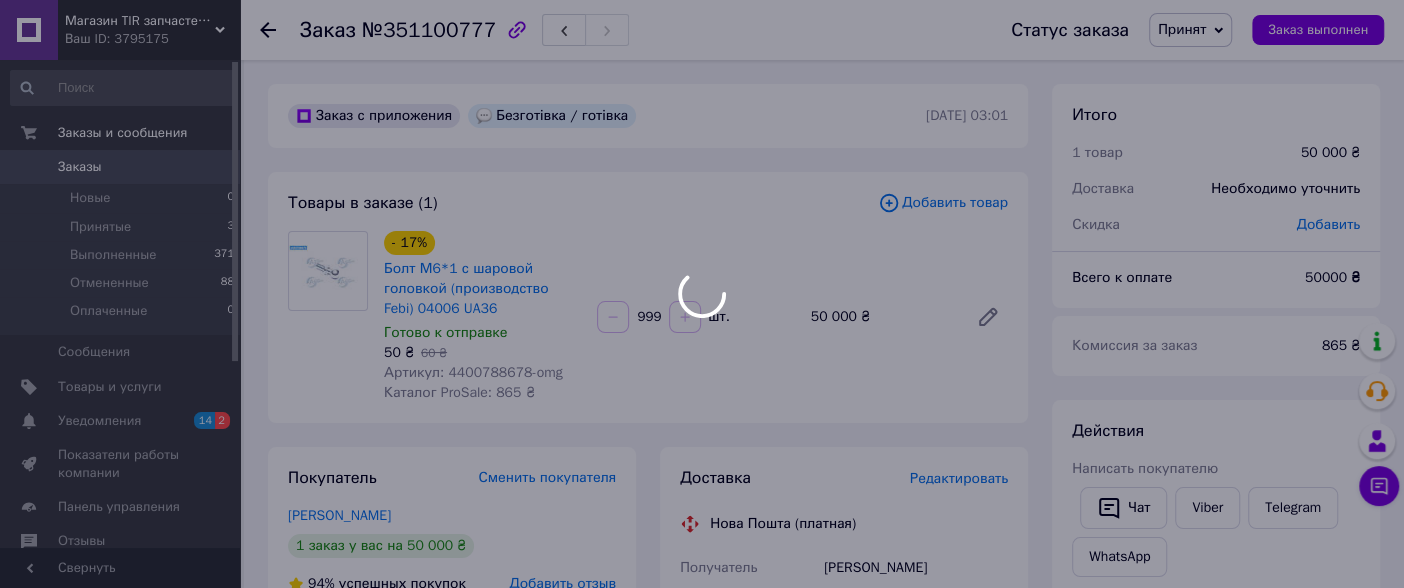 drag, startPoint x: 660, startPoint y: 319, endPoint x: 628, endPoint y: 320, distance: 32.01562 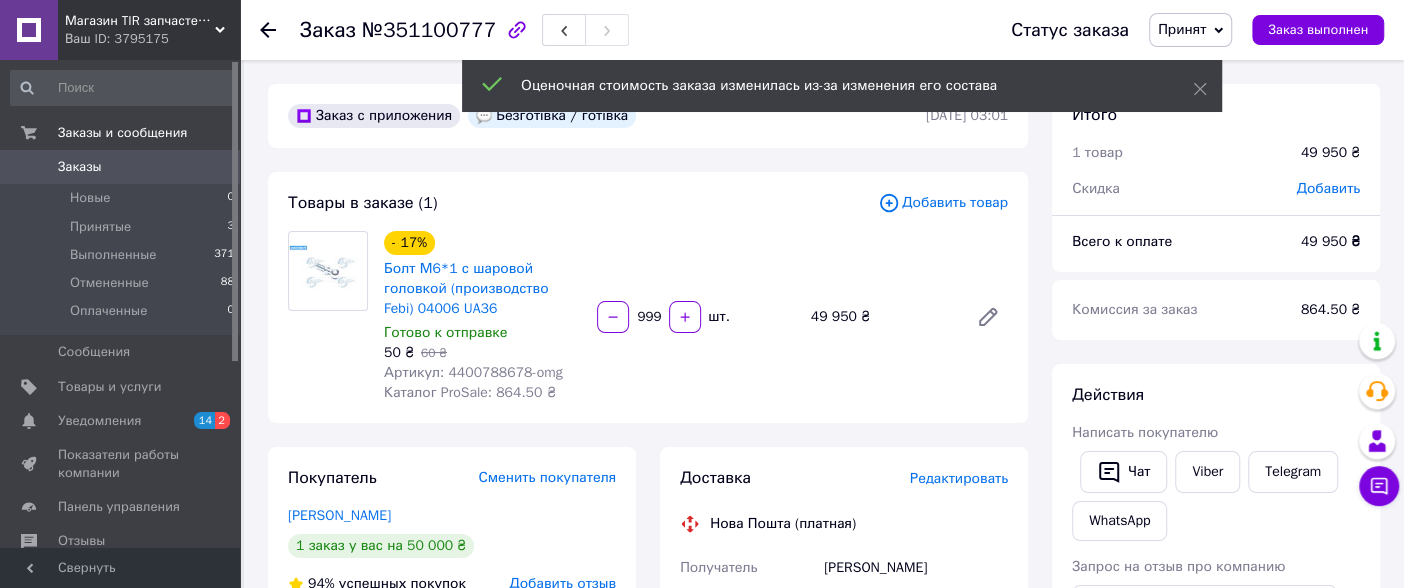 click on "- 17% Болт М6*1 с шаровой головкой (производство Febi) 04006 UA36 Готово к отправке 50 ₴   60 ₴ Артикул: 4400788678-omg Каталог ProSale: 864.50 ₴  999   шт. 49 950 ₴" at bounding box center (696, 317) 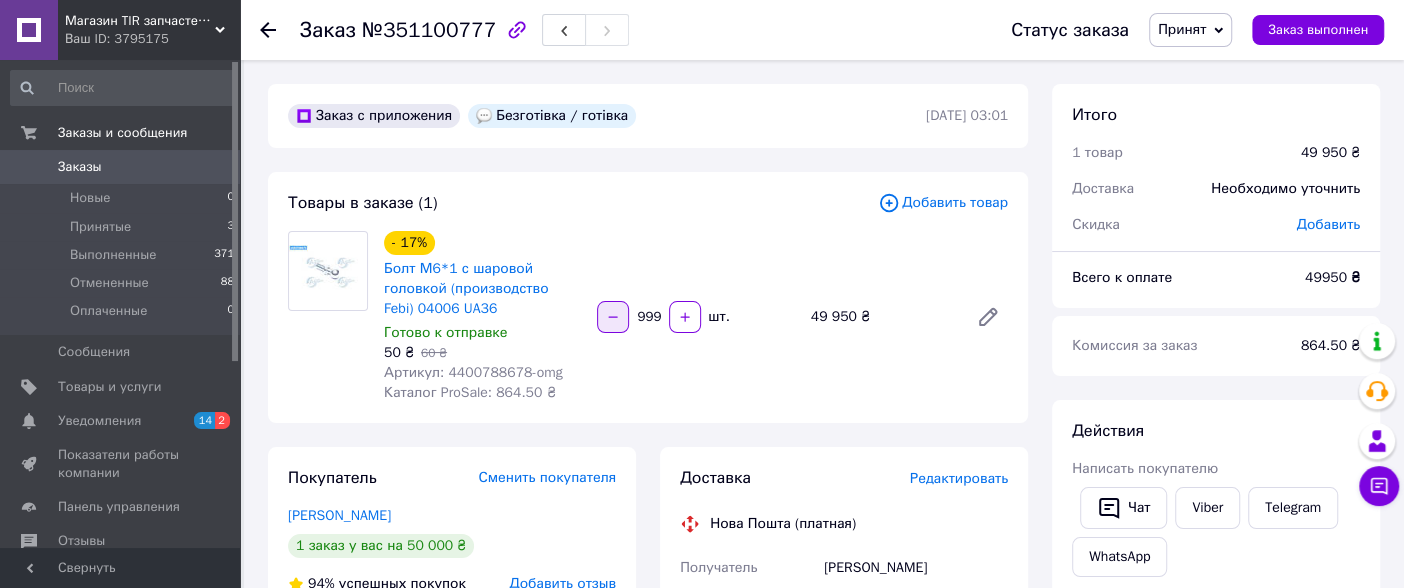 click 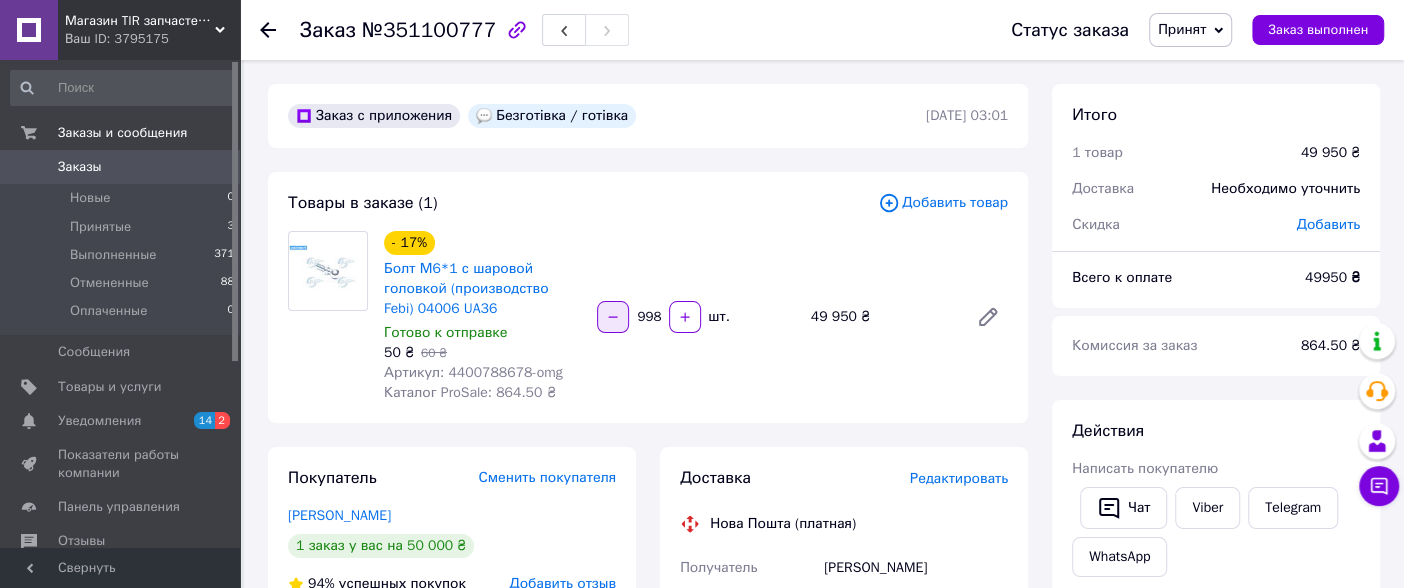 click 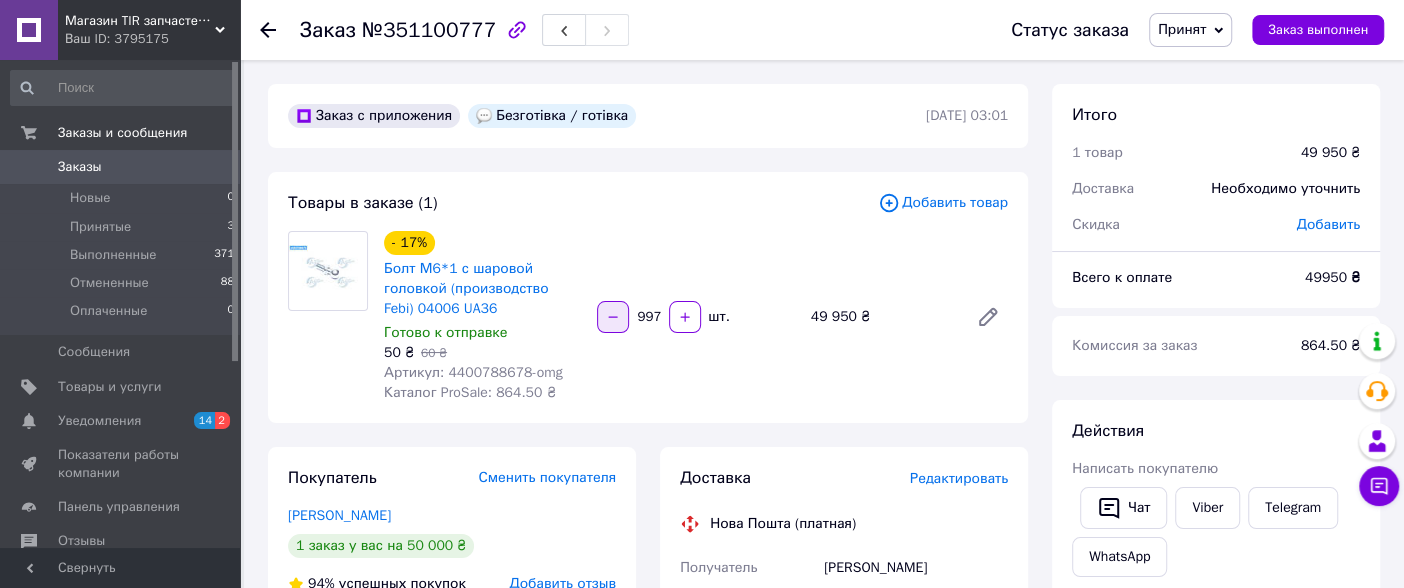 click 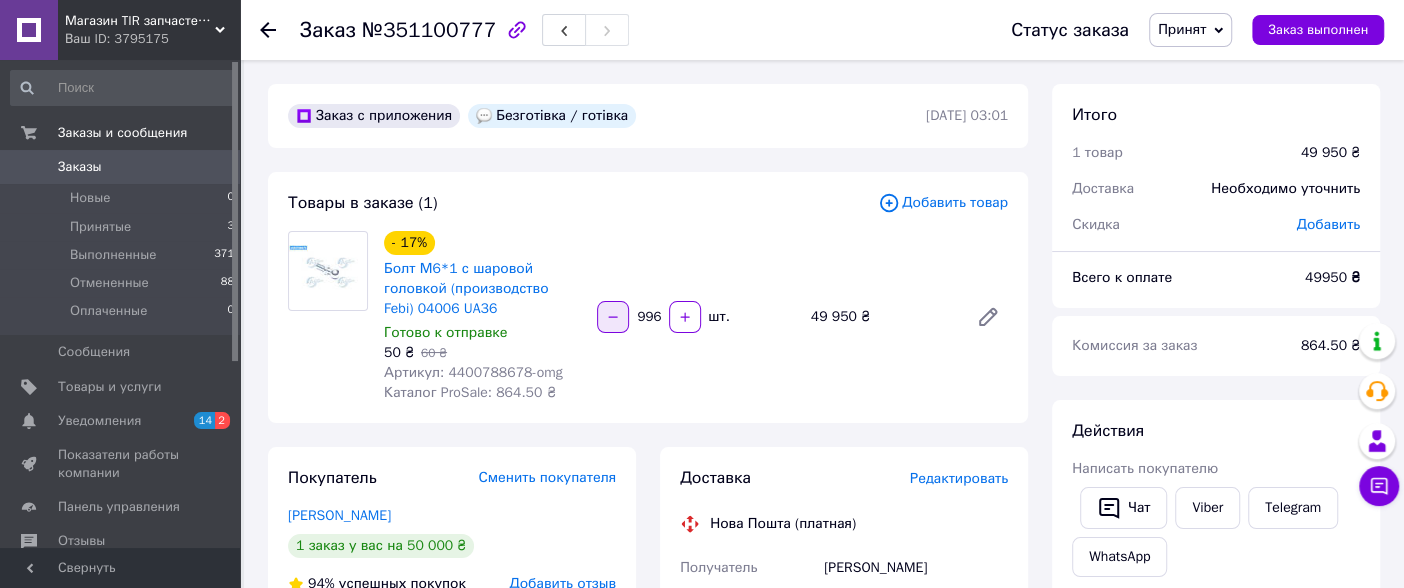 click 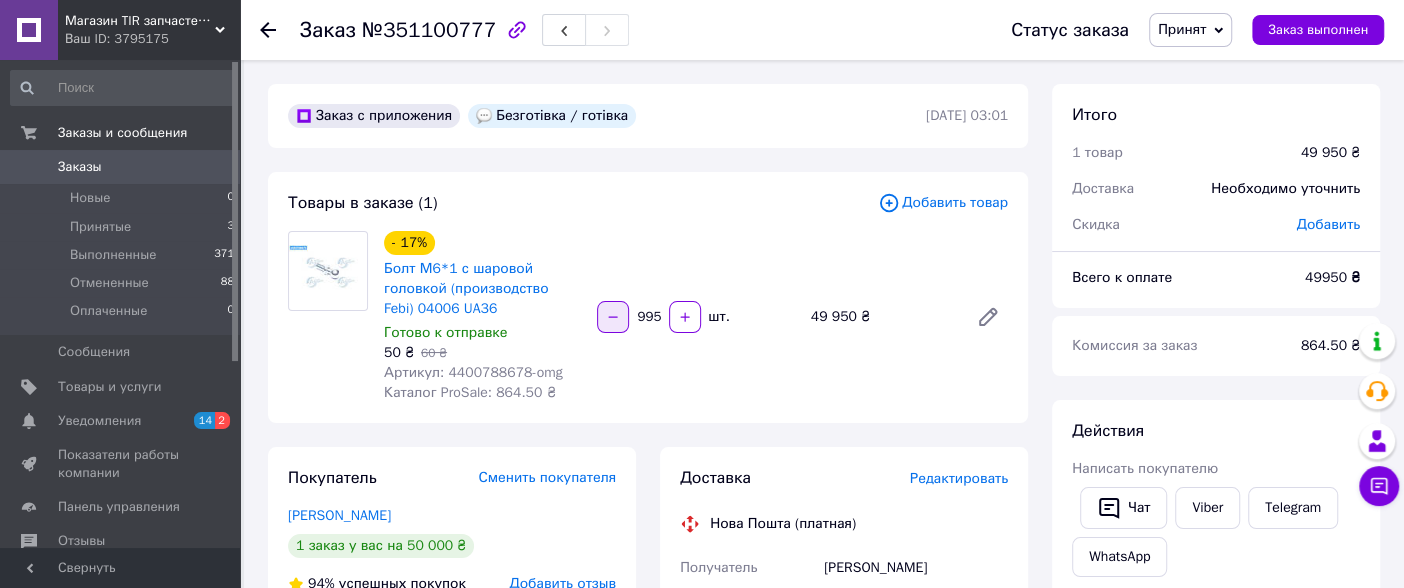 click 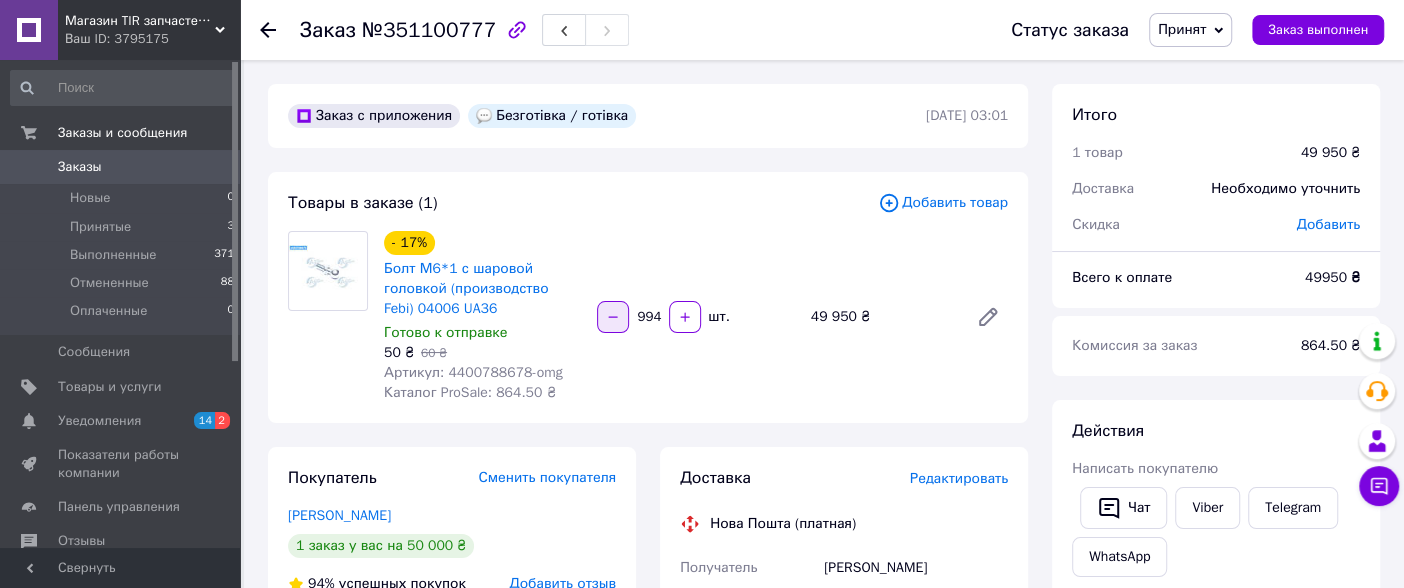 click 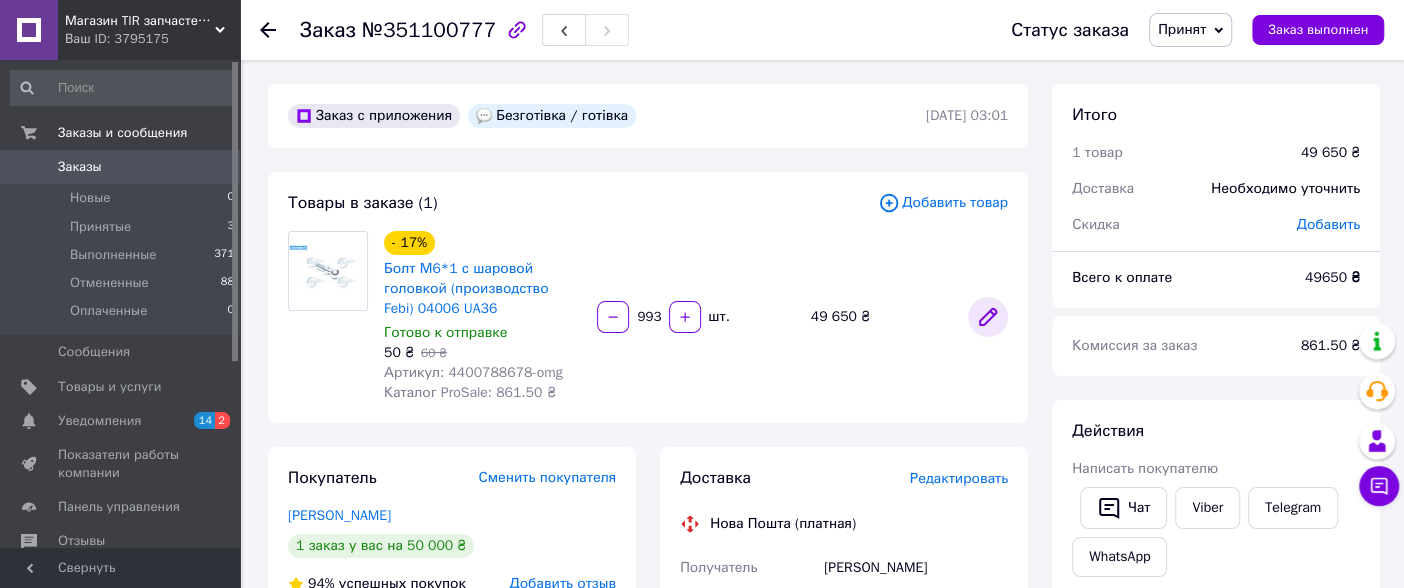 click 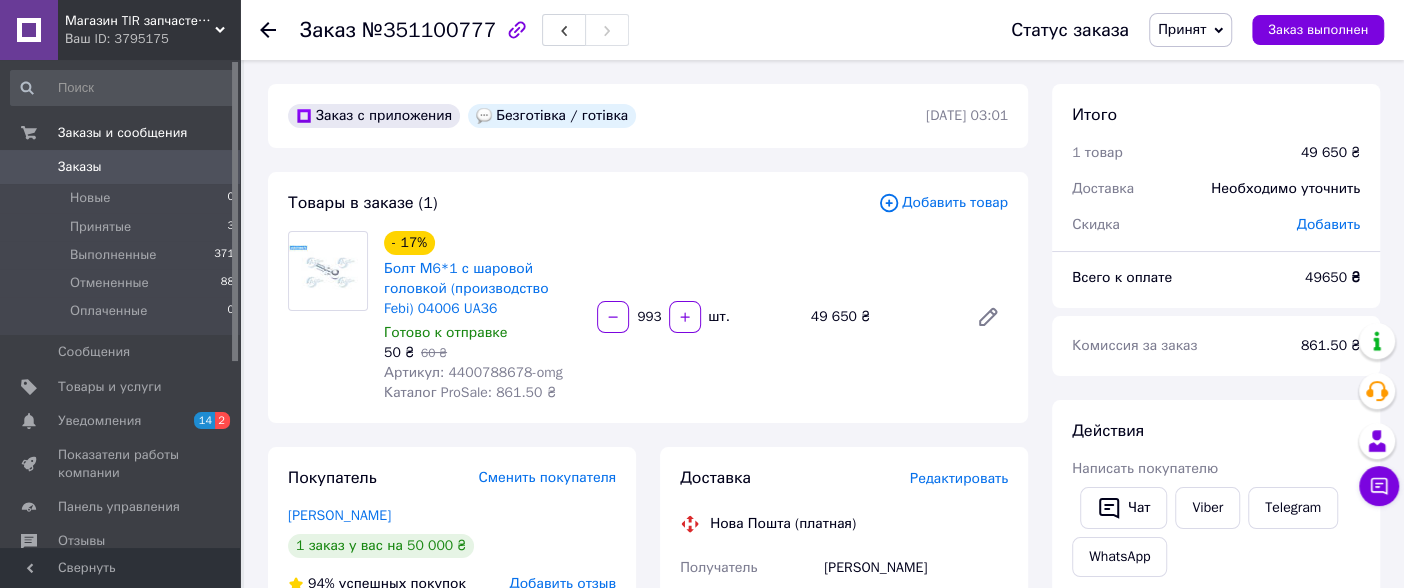 drag, startPoint x: 658, startPoint y: 317, endPoint x: 638, endPoint y: 317, distance: 20 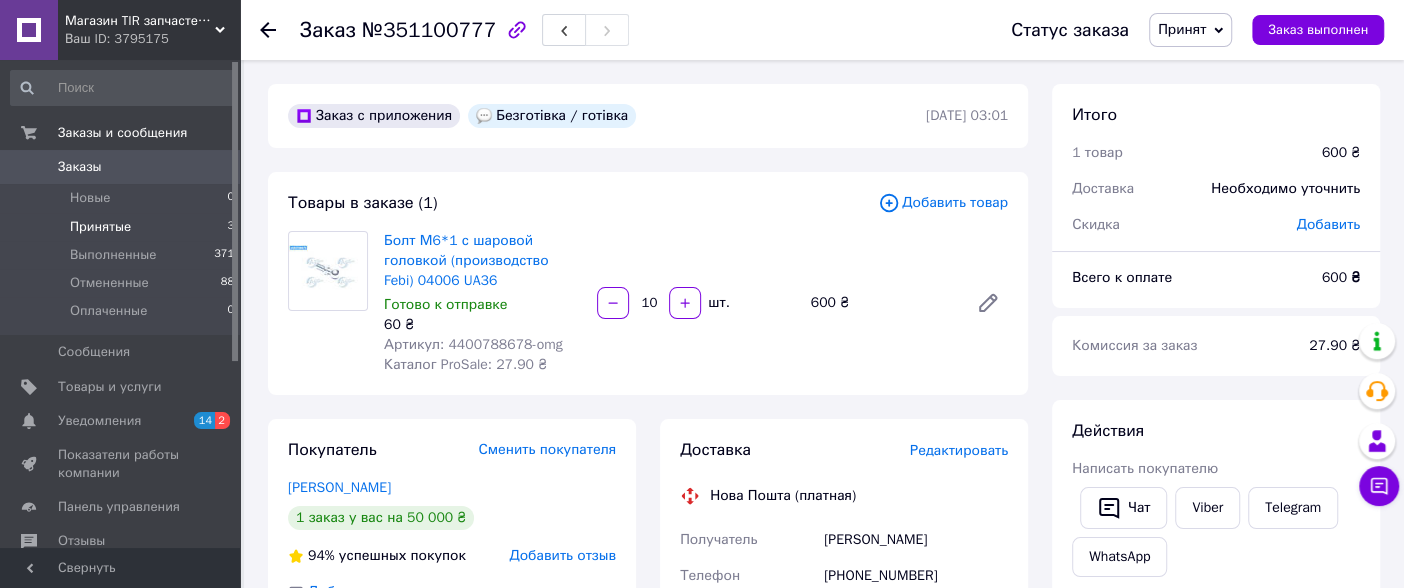 type on "10" 